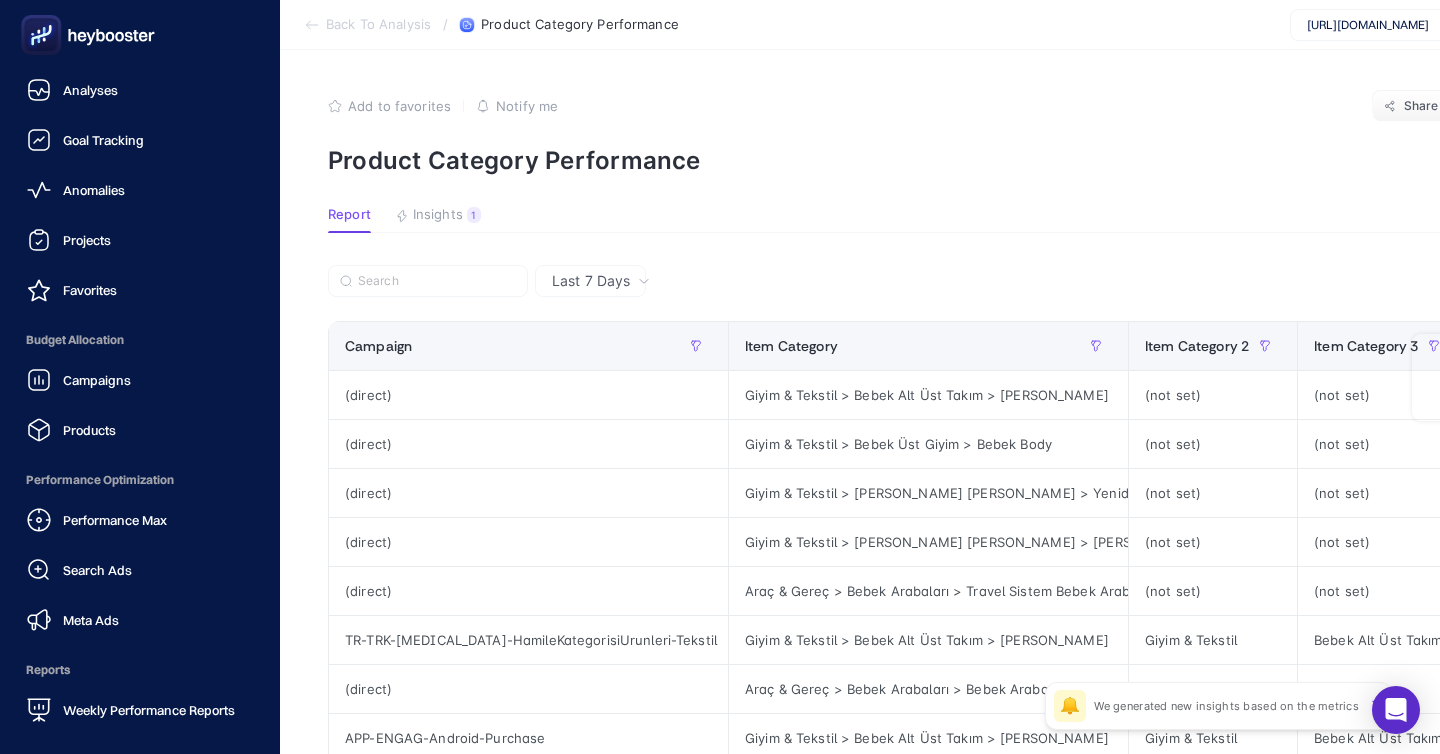 scroll, scrollTop: 0, scrollLeft: 0, axis: both 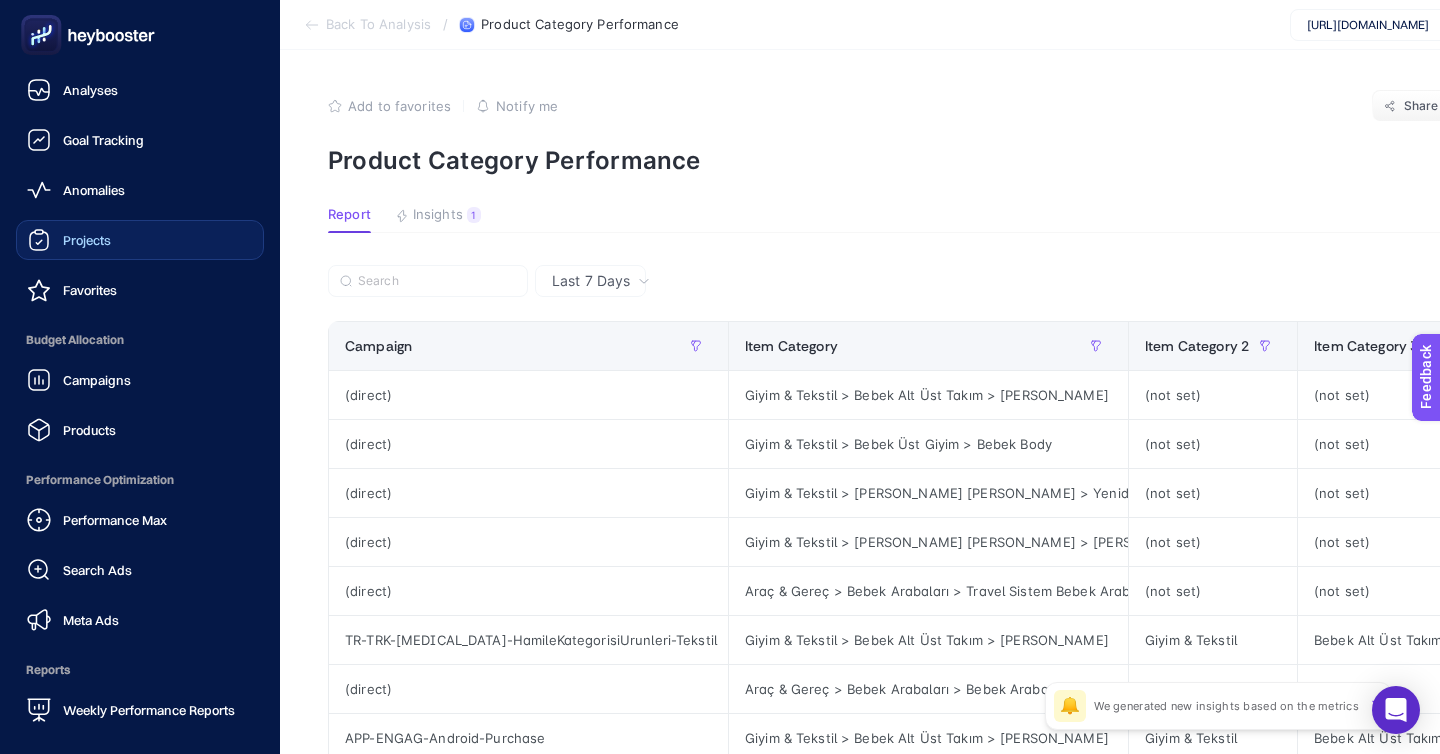 click on "Projects" at bounding box center (140, 240) 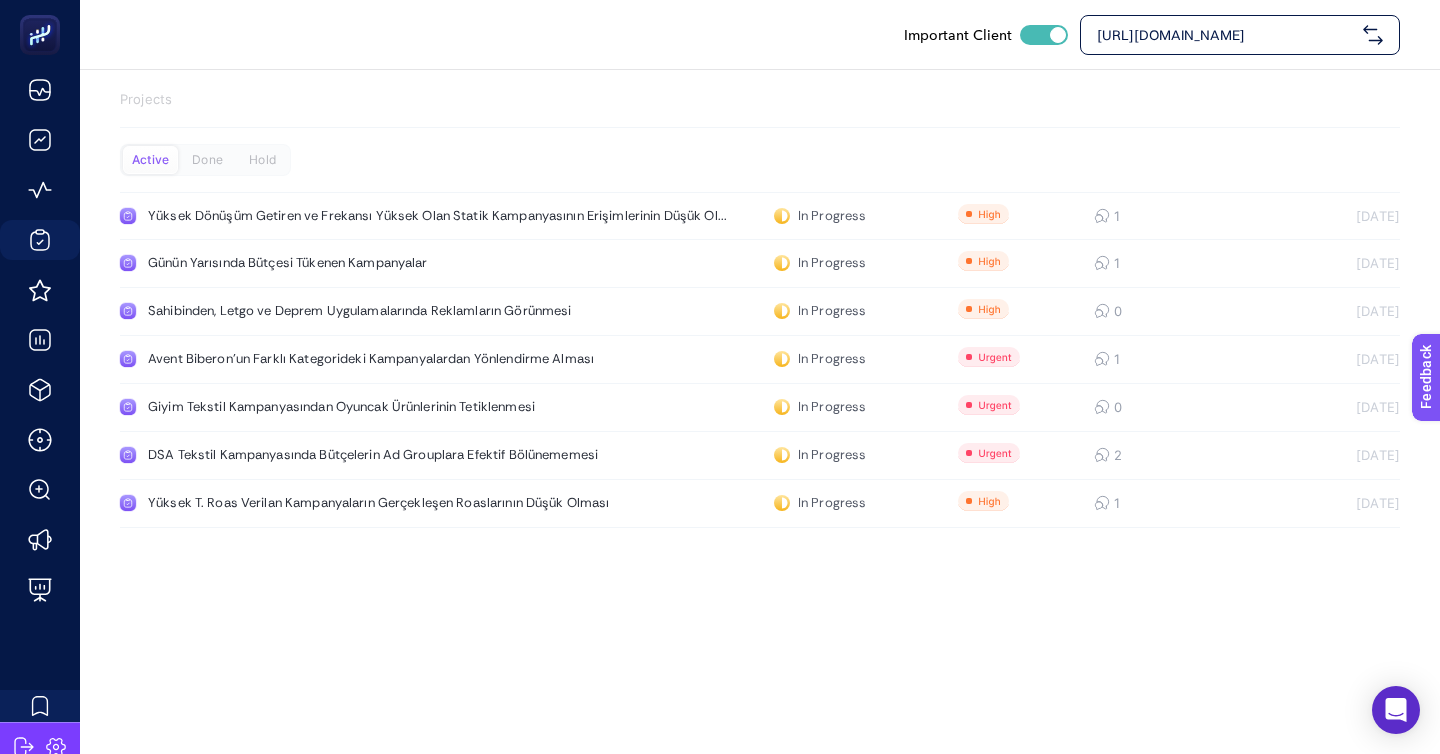 click on "[URL][DOMAIN_NAME]" at bounding box center [1226, 35] 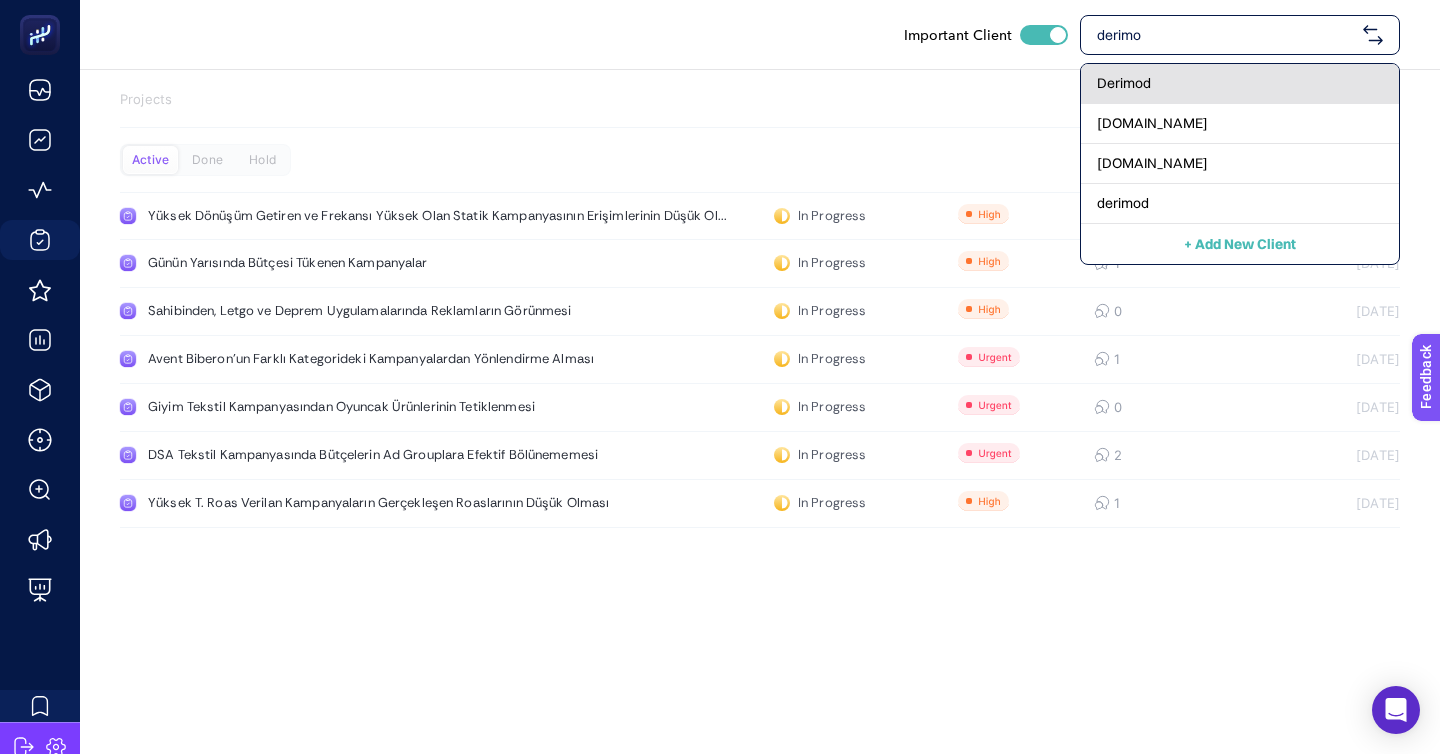 type on "derimo" 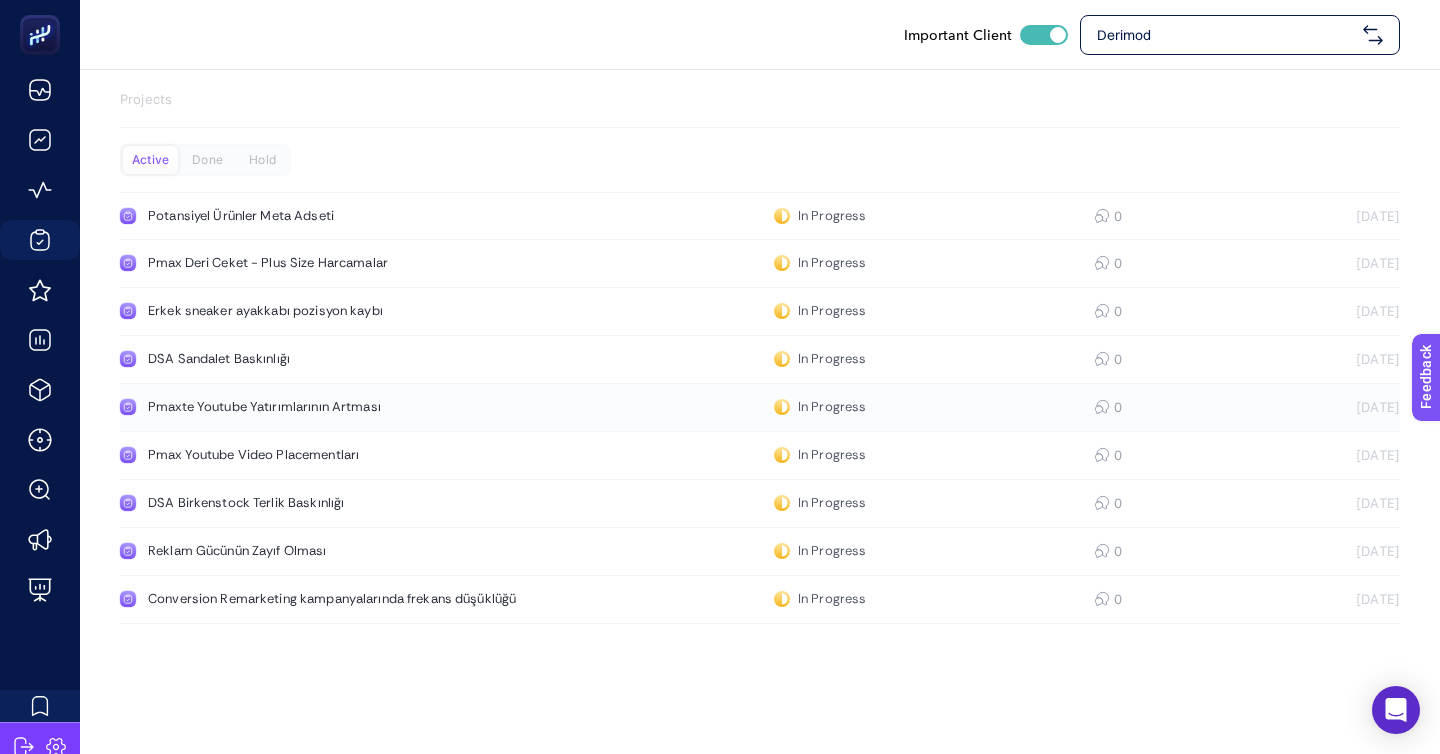 click on "Pmaxte Youtube Yatırımlarının Artması  In Progress  0 [DATE]" 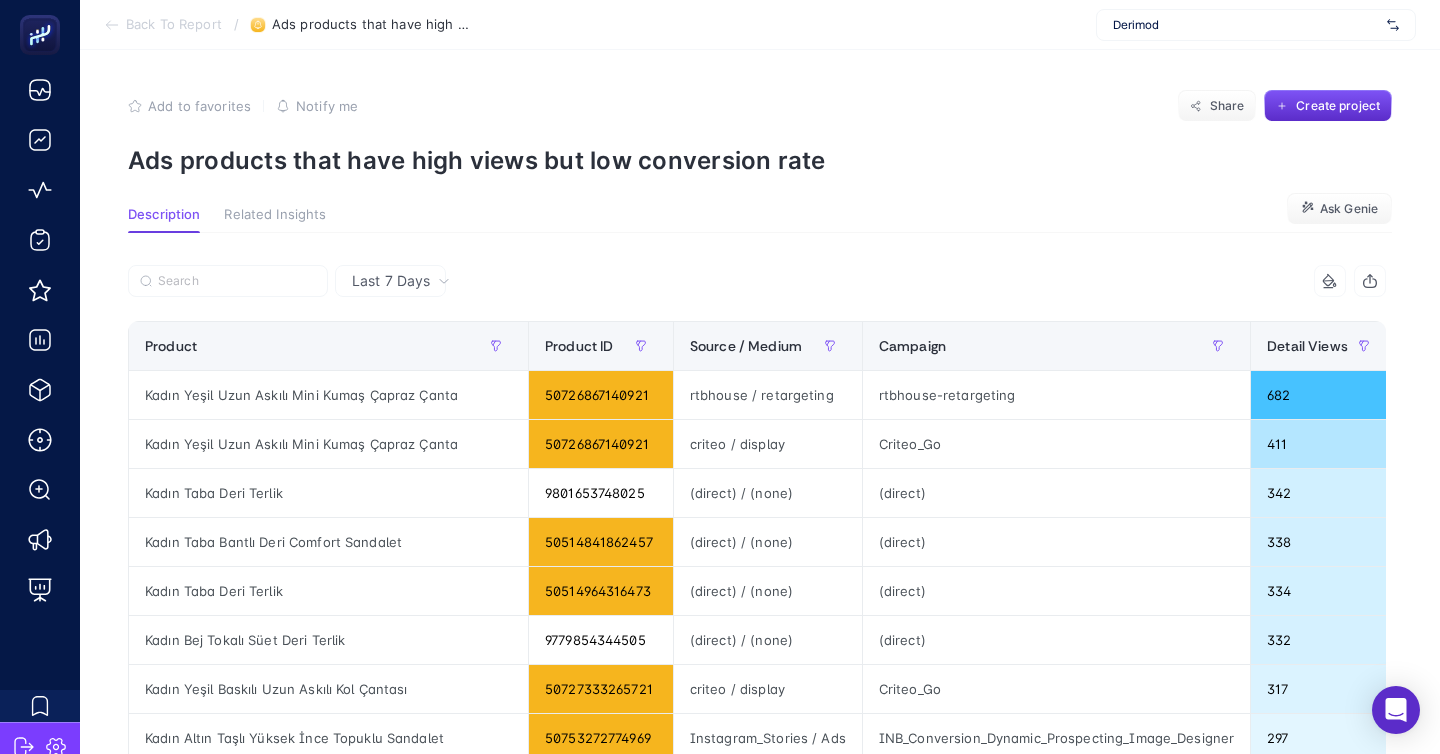 scroll, scrollTop: 0, scrollLeft: 0, axis: both 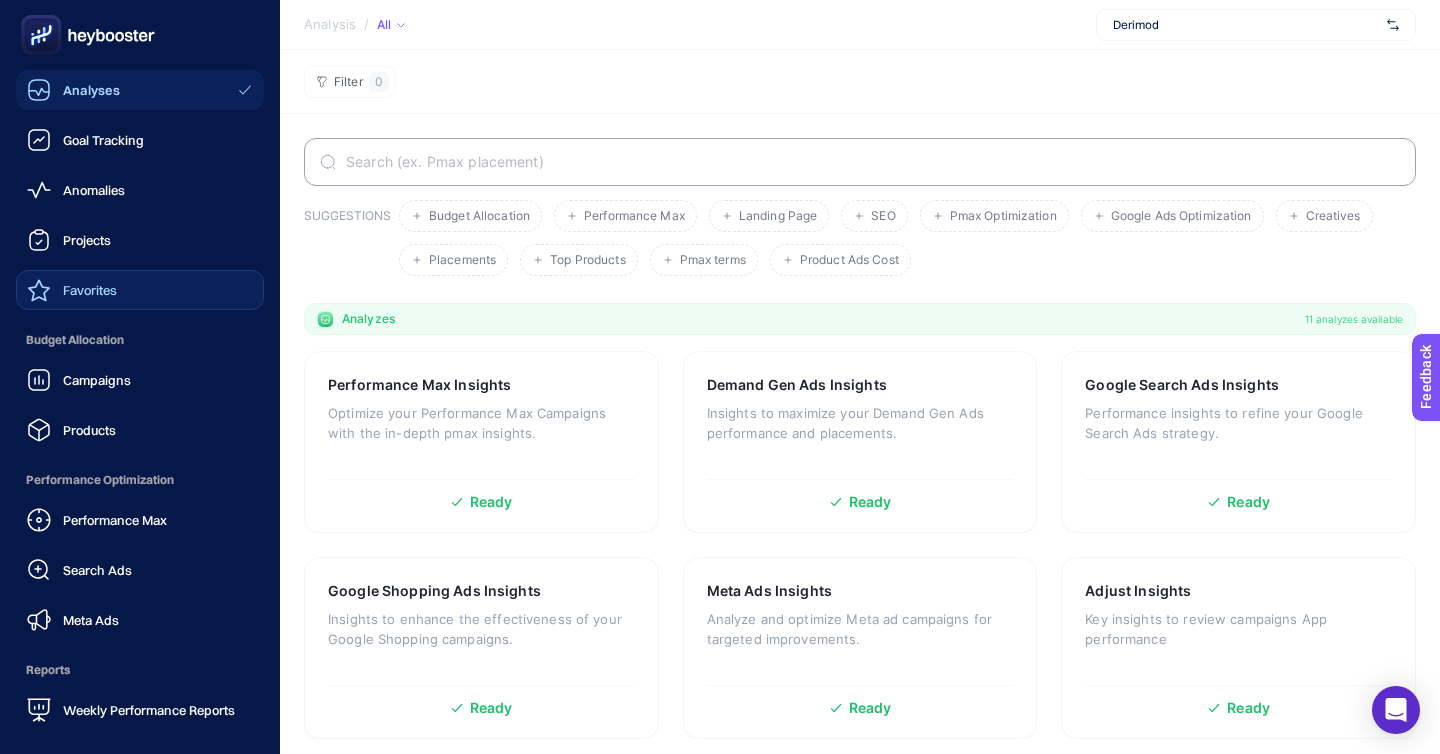 click on "Favorites" at bounding box center [140, 290] 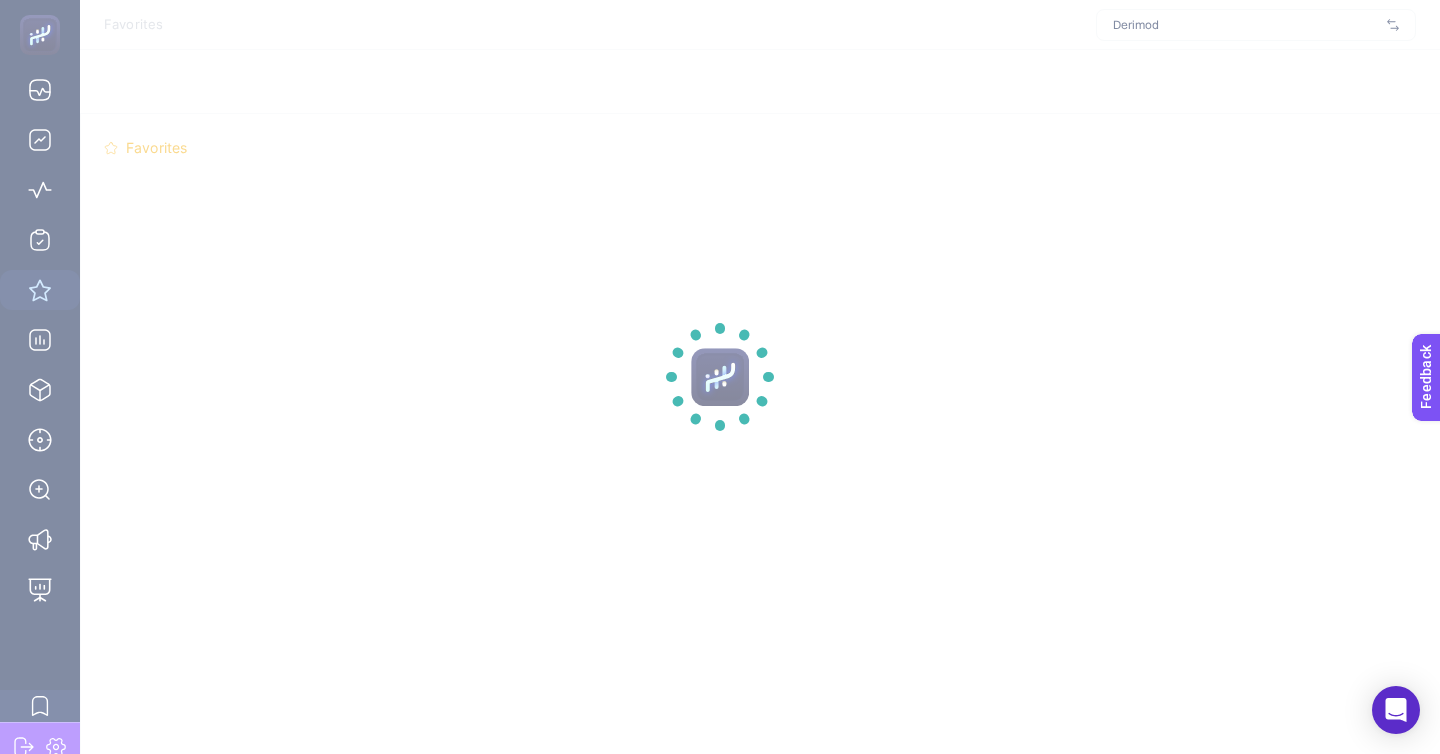 click at bounding box center [720, 377] 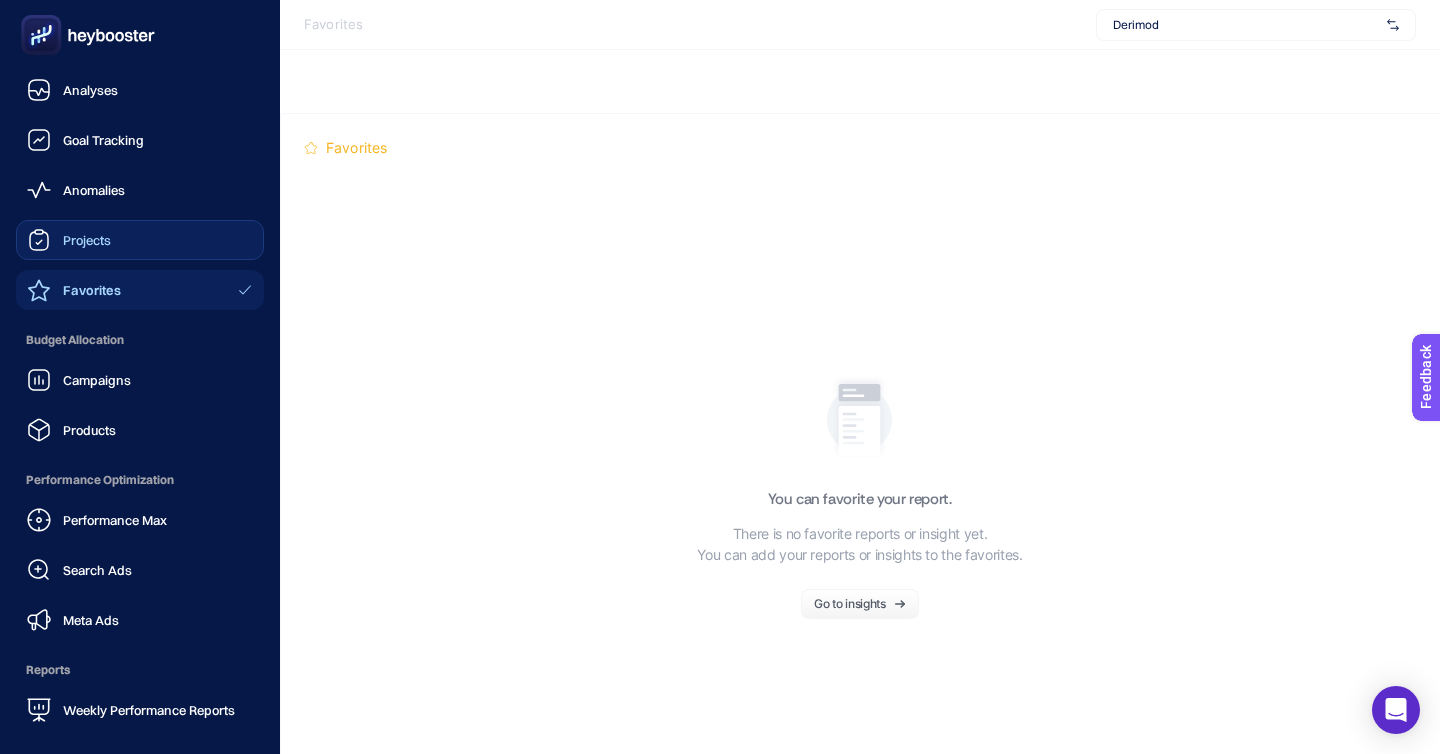click on "Projects" at bounding box center (87, 240) 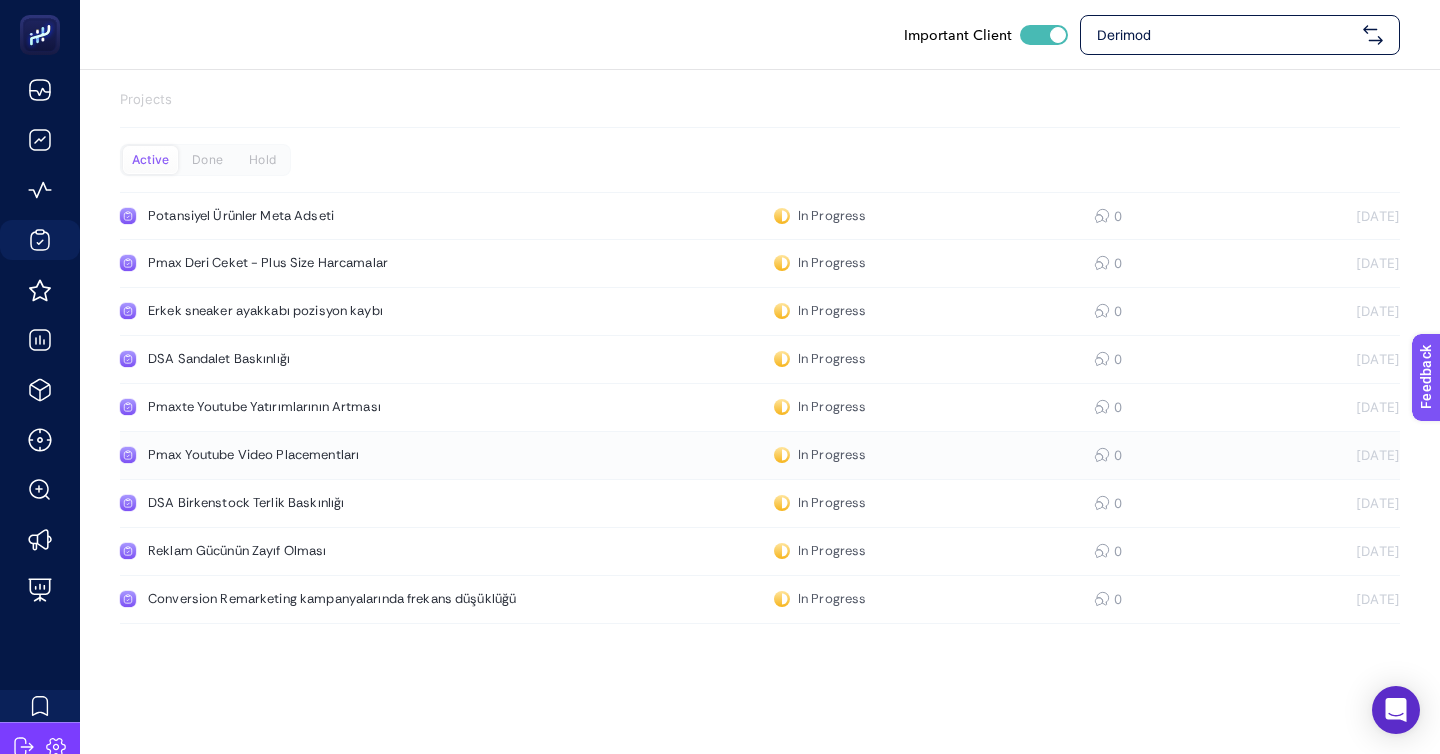 click on "Pmax Youtube Video Placementları  In Progress  0 7/10/2025" 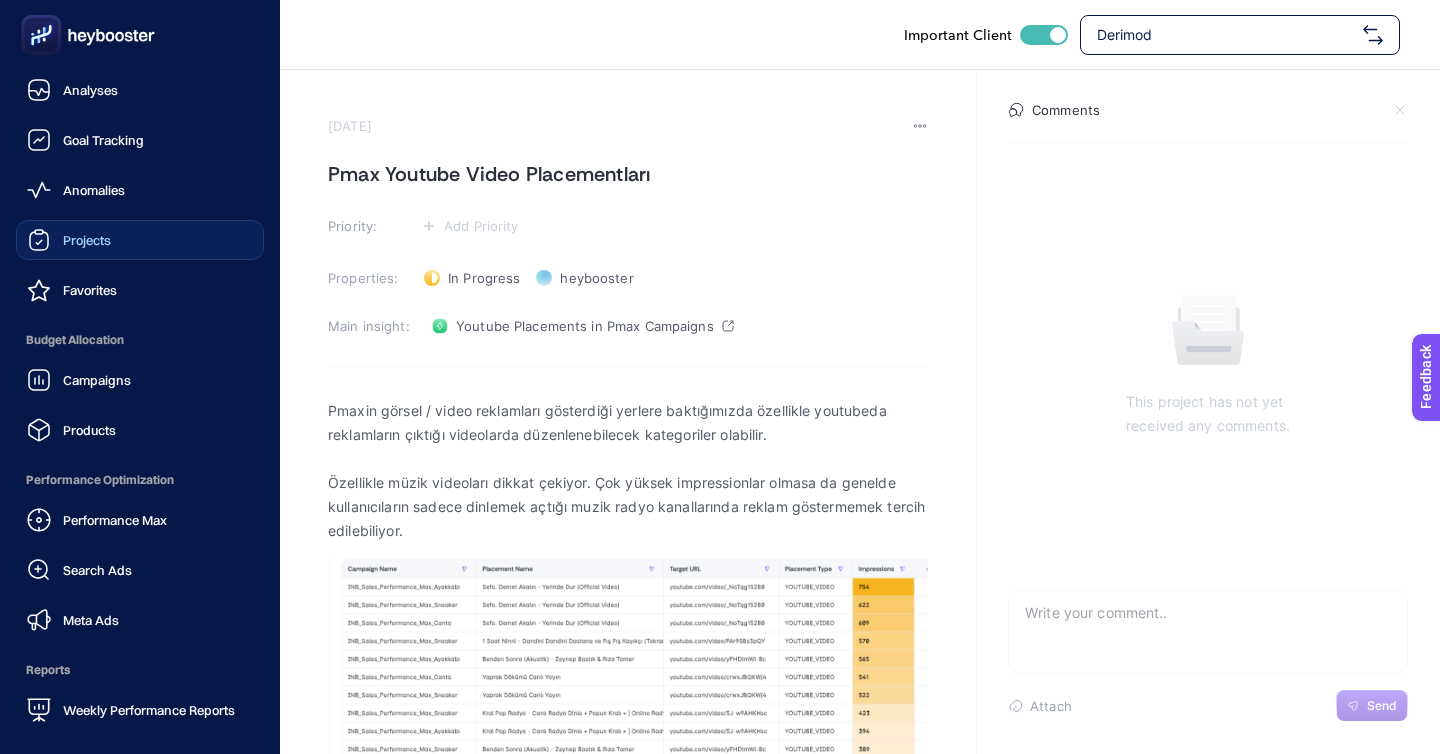click on "Projects" at bounding box center [140, 240] 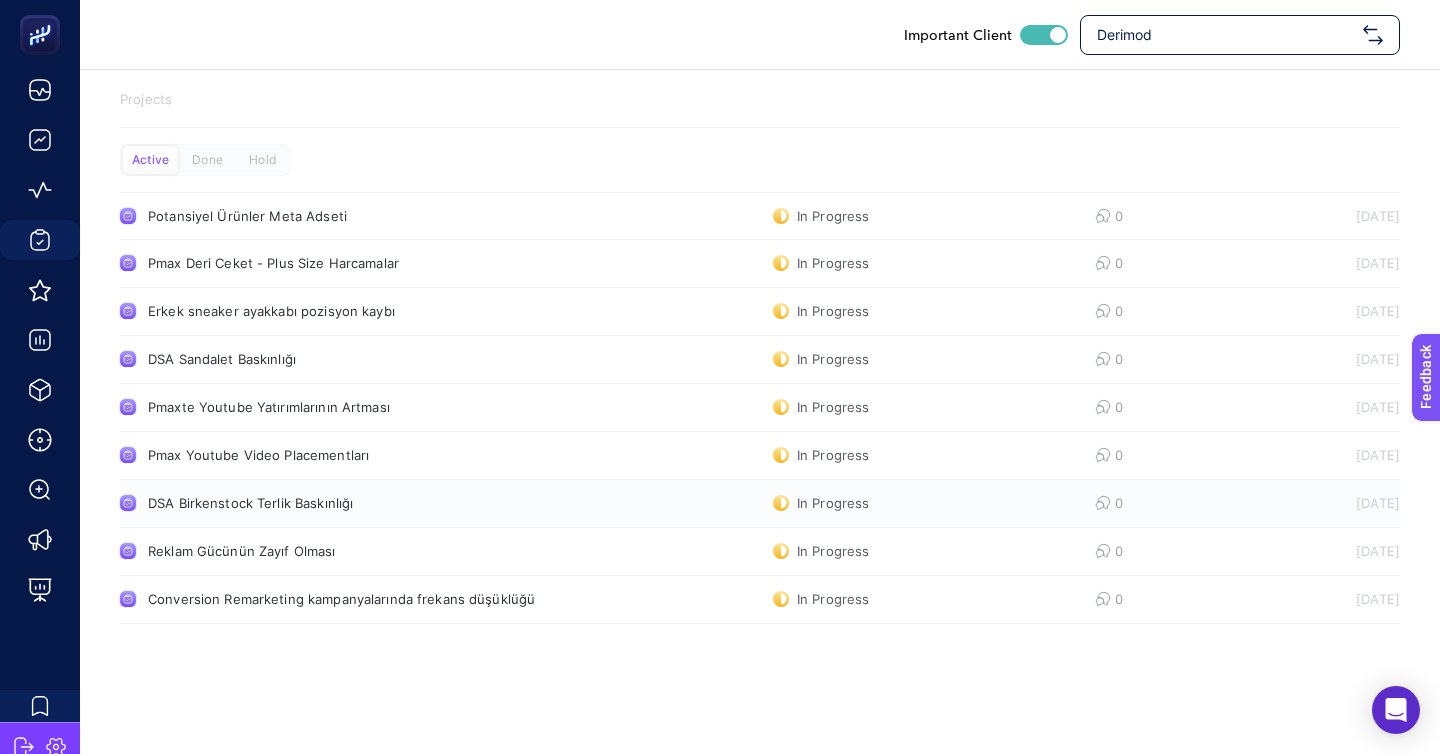 click on "DSA Birkenstock Terlik Baskınlığı" at bounding box center (379, 503) 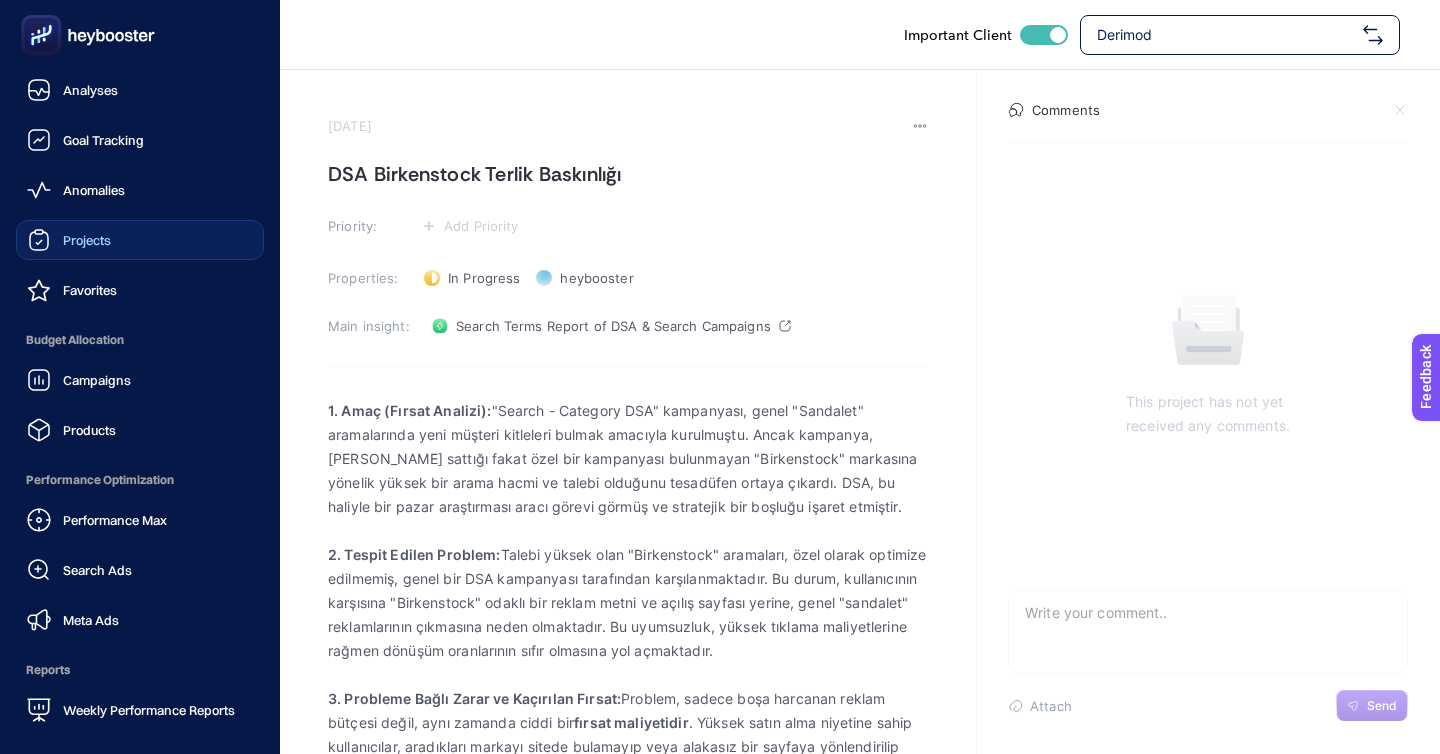 click on "Projects" at bounding box center [140, 240] 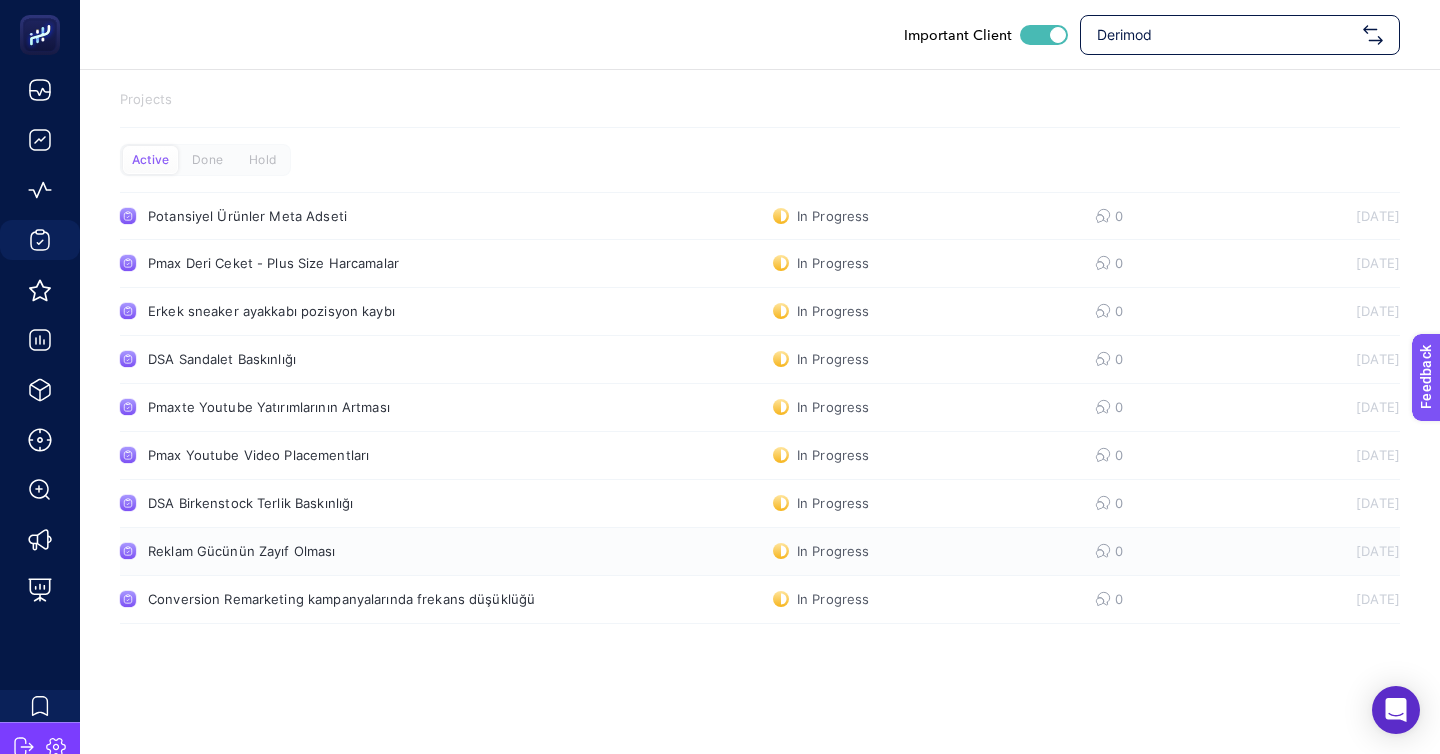 click on "Reklam Gücünün Zayıf Olması  In Progress  0 7/11/2025" 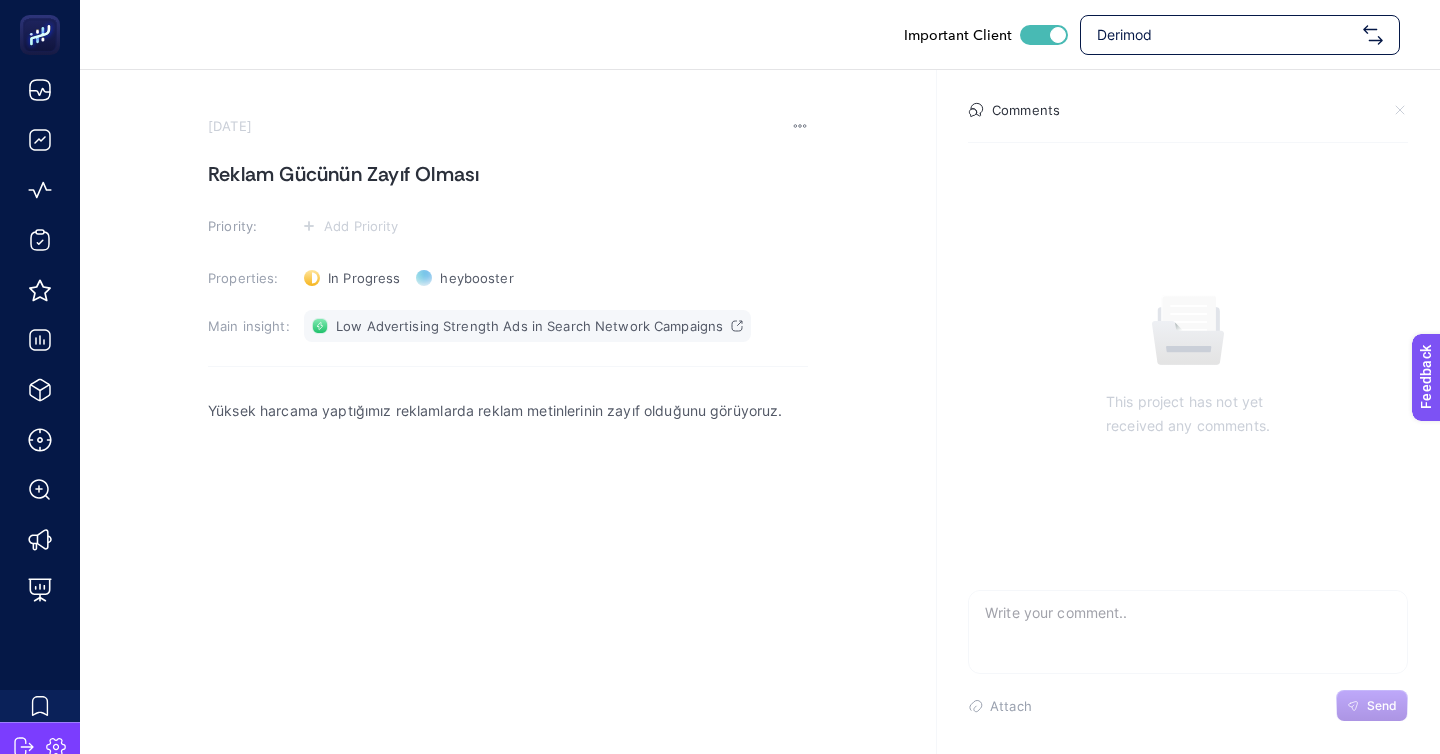 click on "Low Advertising Strength Ads in Search Network Campaigns" at bounding box center [529, 326] 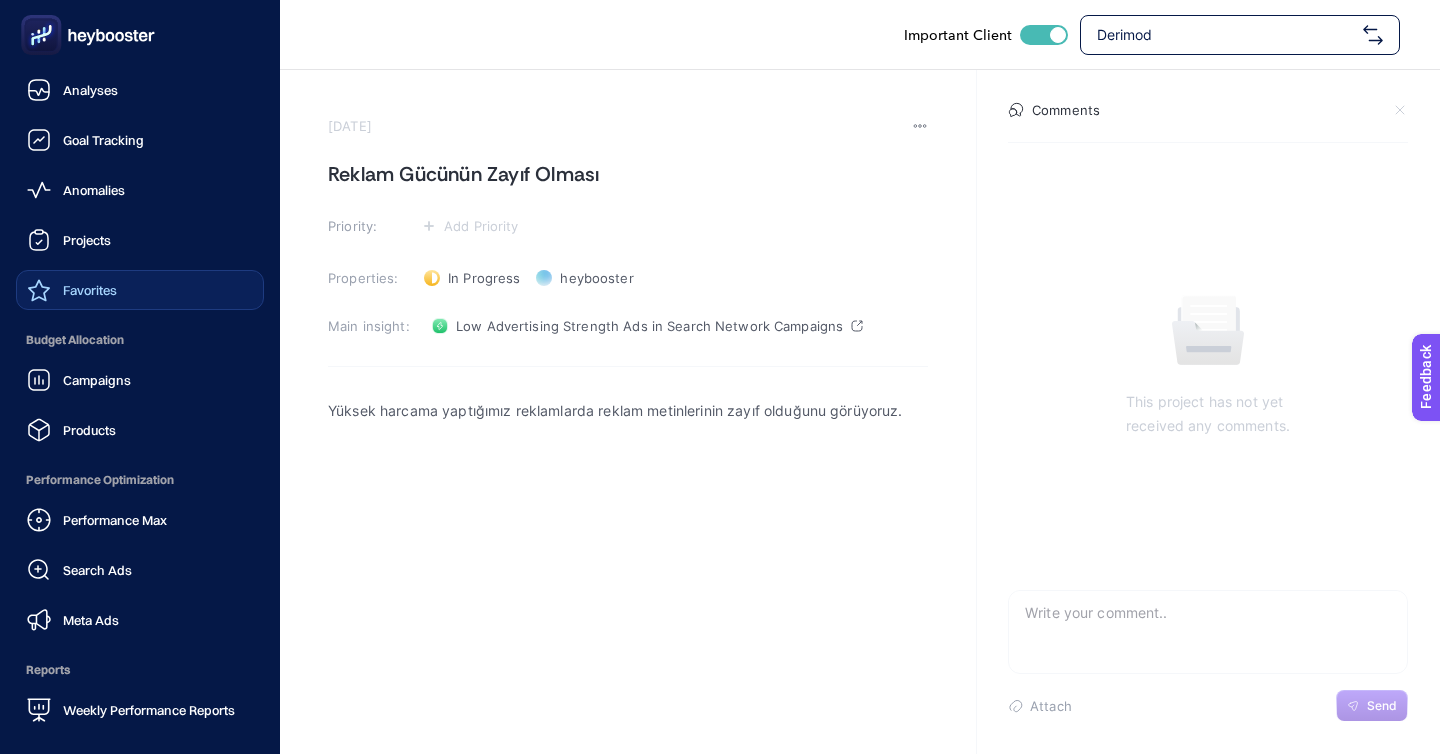 click on "Favorites" at bounding box center (140, 290) 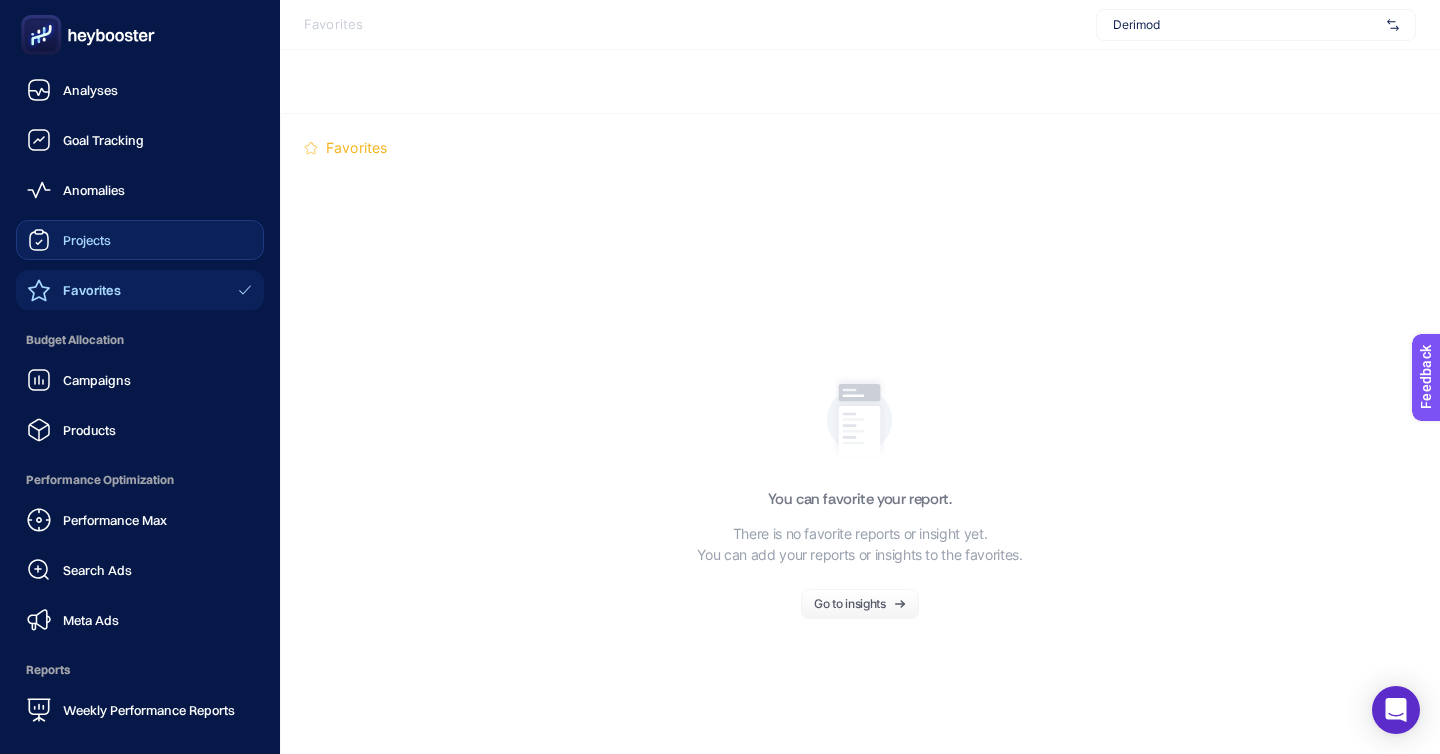 click on "Projects" at bounding box center [140, 240] 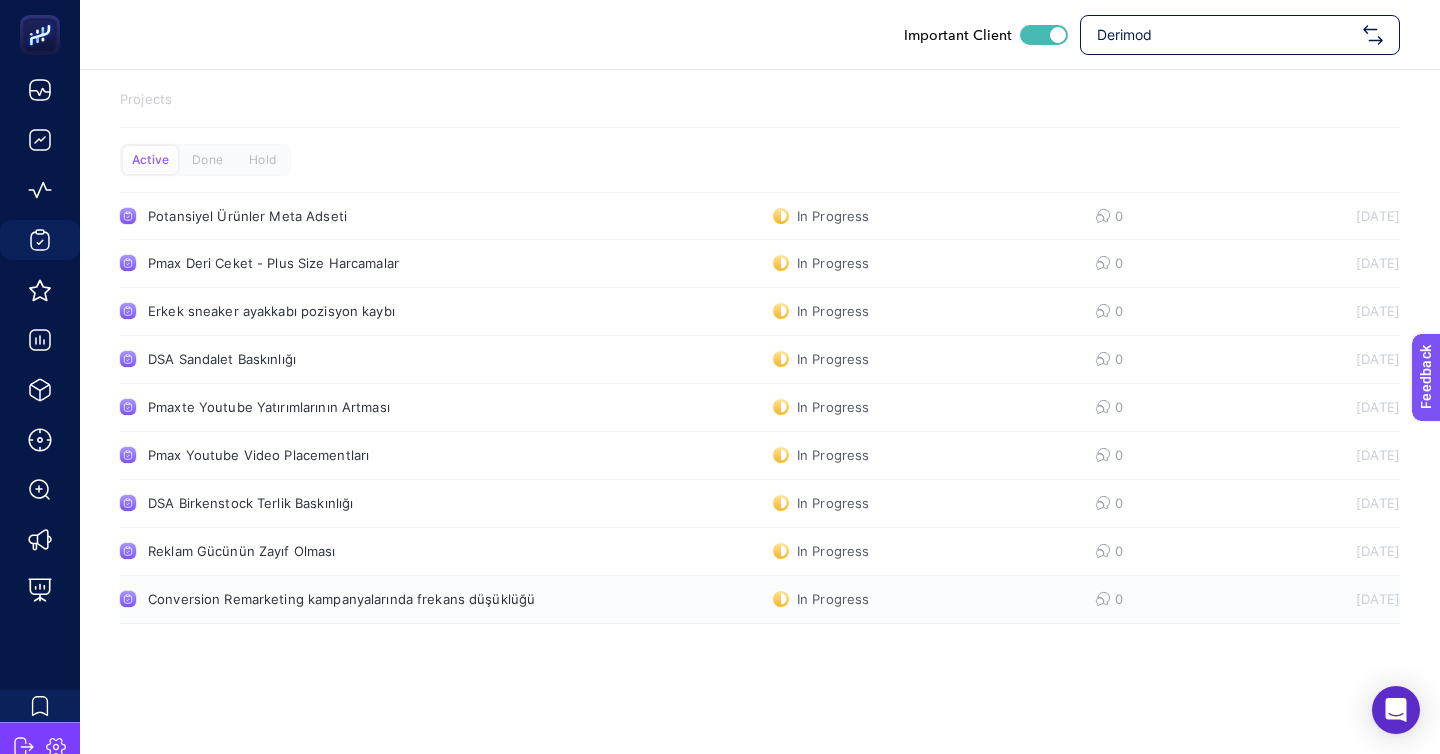 click on "Conversion Remarketing kampanyalarında frekans düşüklüğü" at bounding box center (379, 599) 